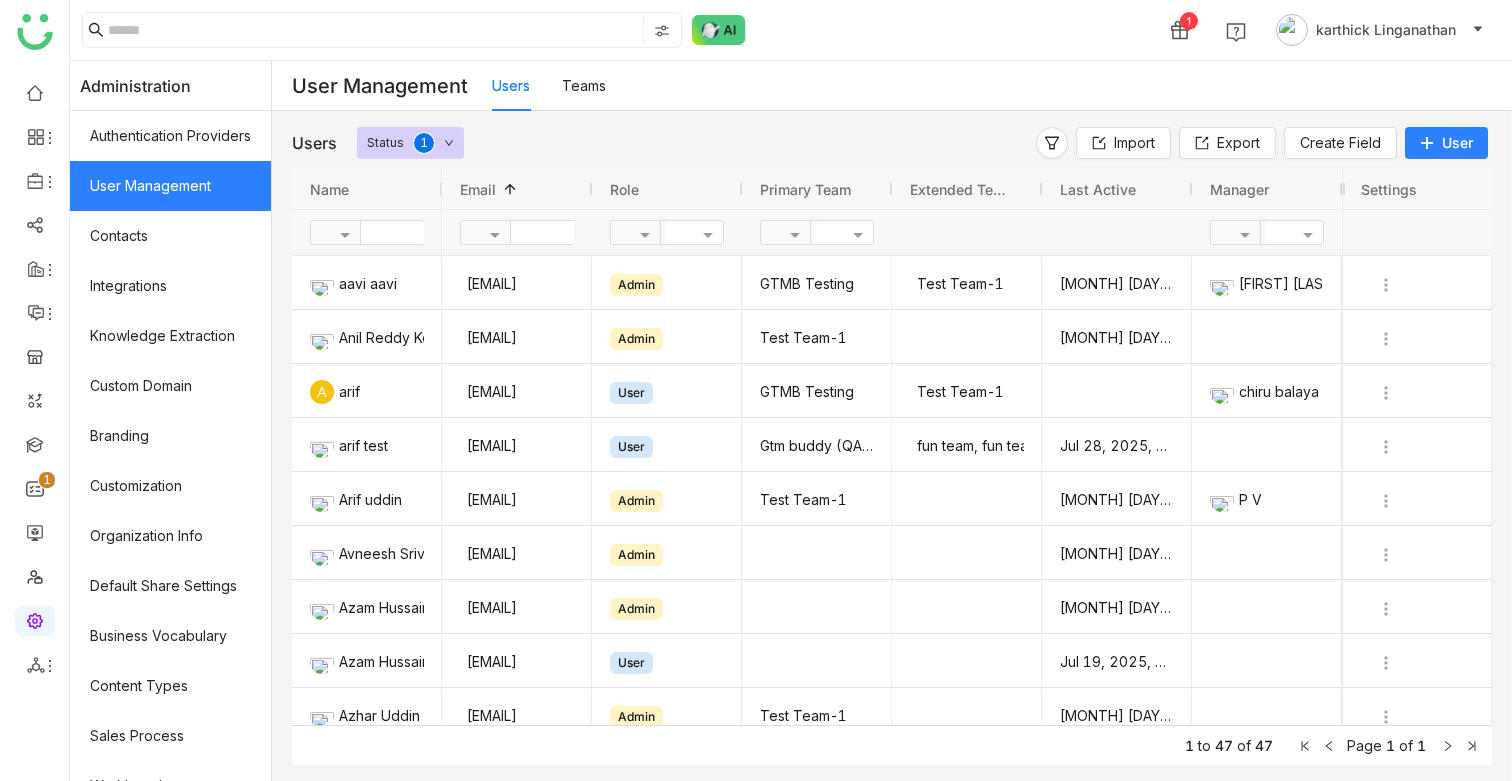 scroll, scrollTop: 0, scrollLeft: 0, axis: both 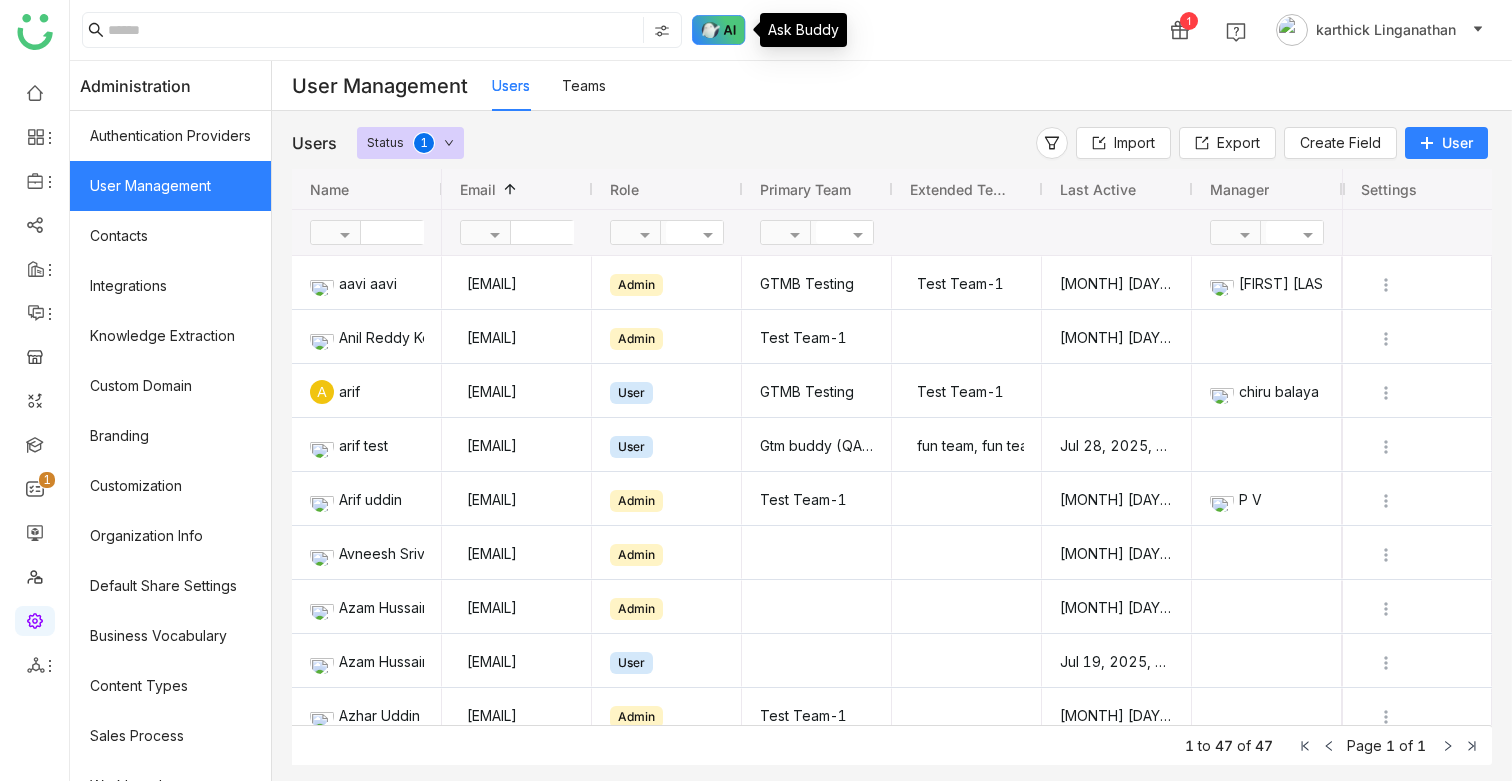 click 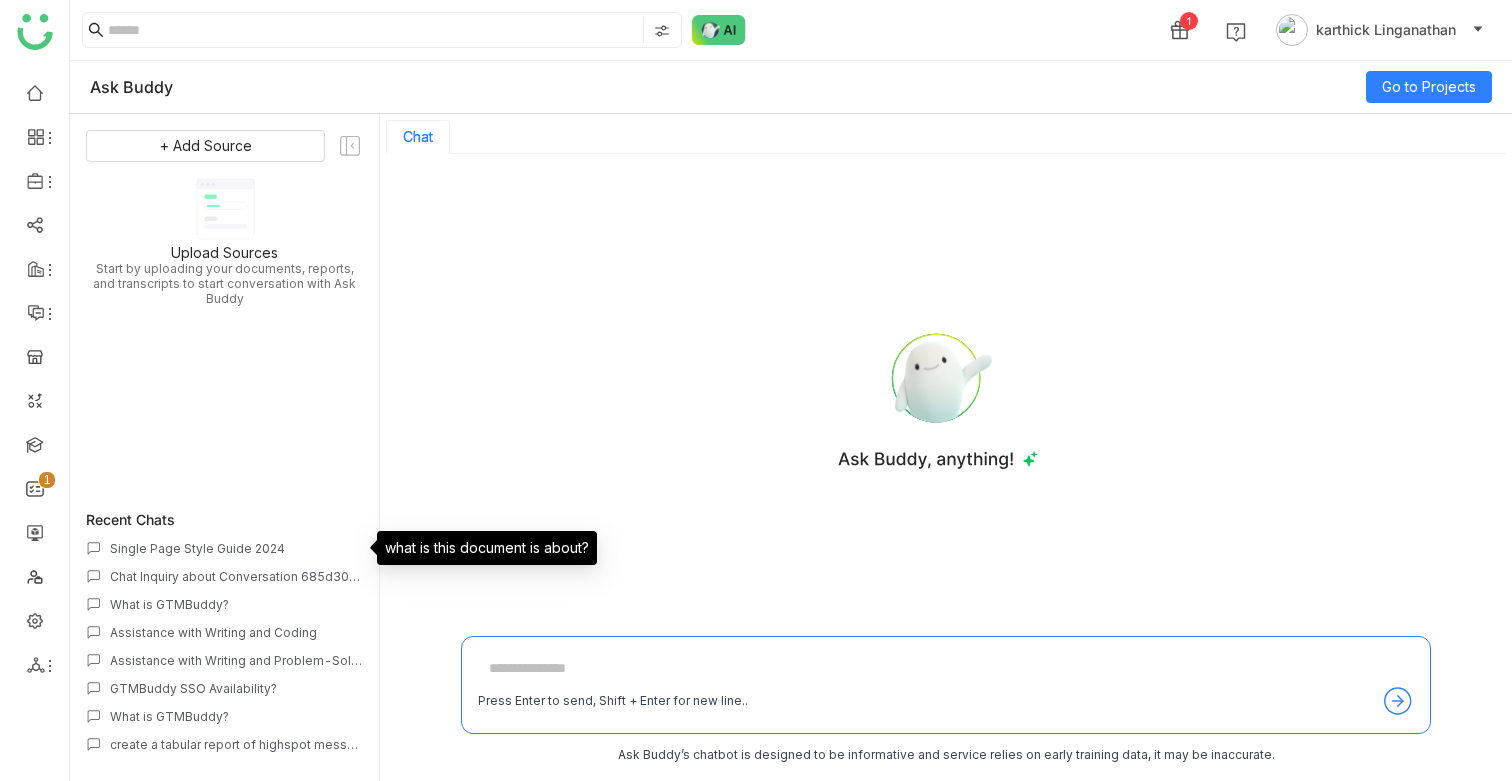 click on "Single Page Style Guide 2024" 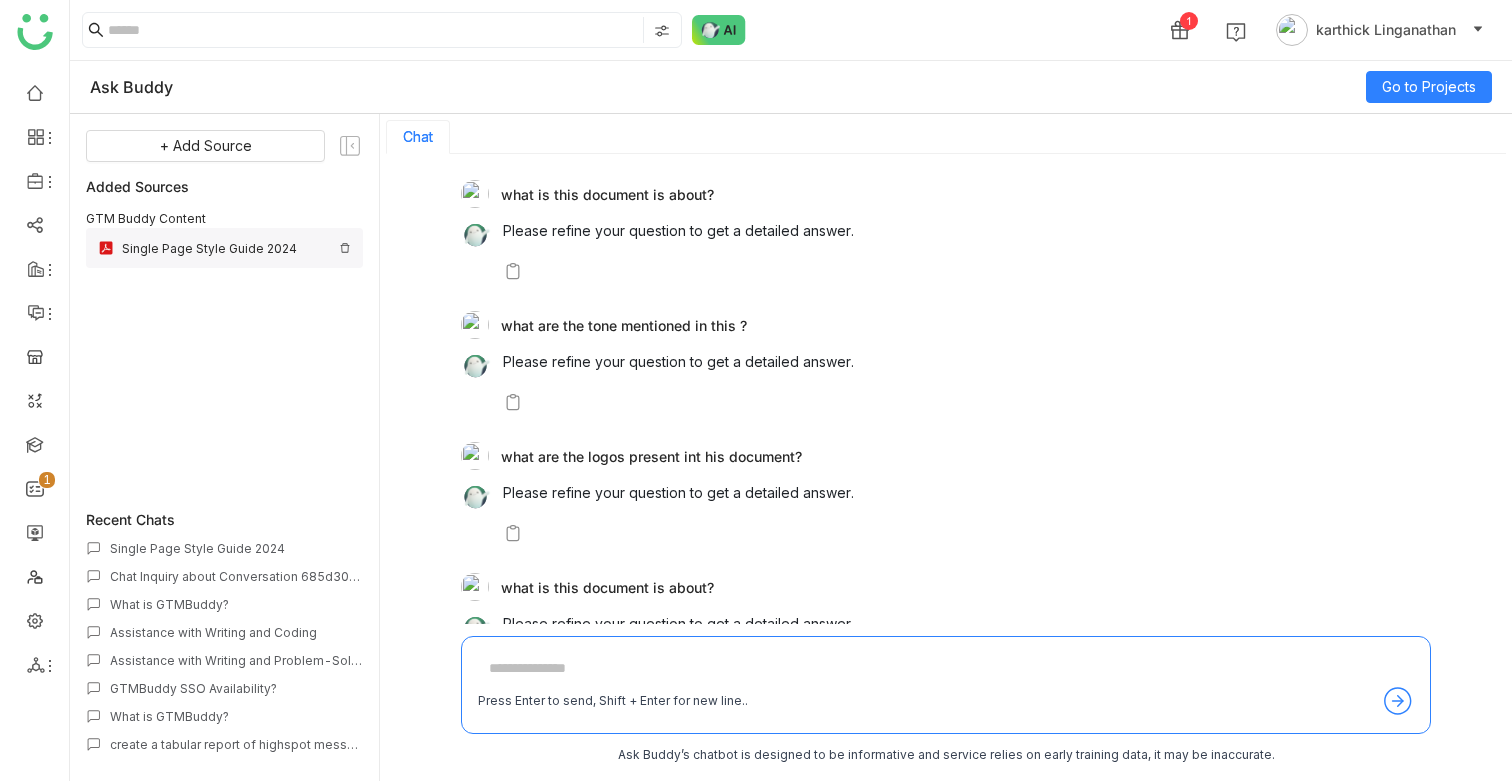click on "Single Page Style Guide 2024" 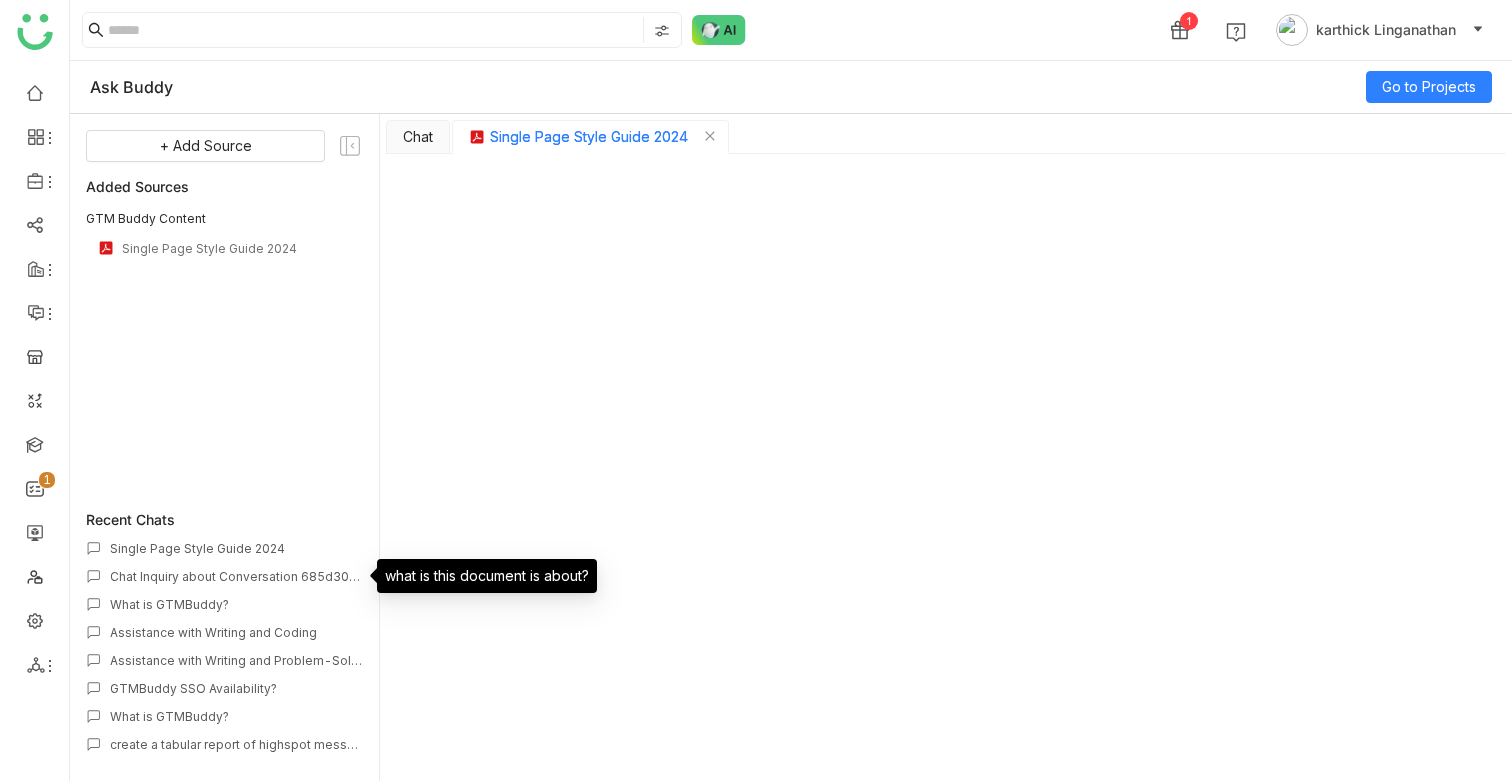 click on "Chat Inquiry about Conversation 685d306d" 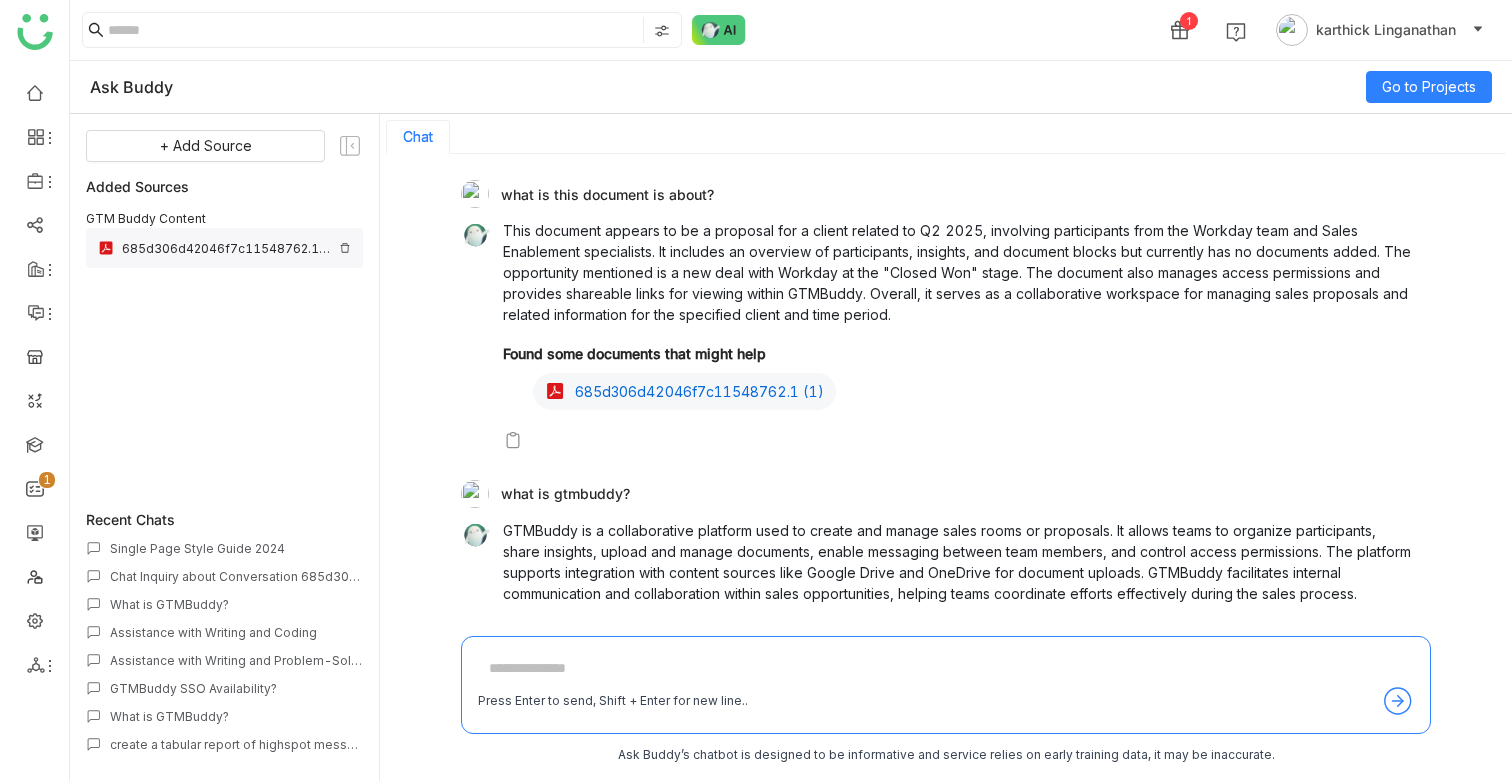 click on "685d306d42046f7c11548762.1 (1)" 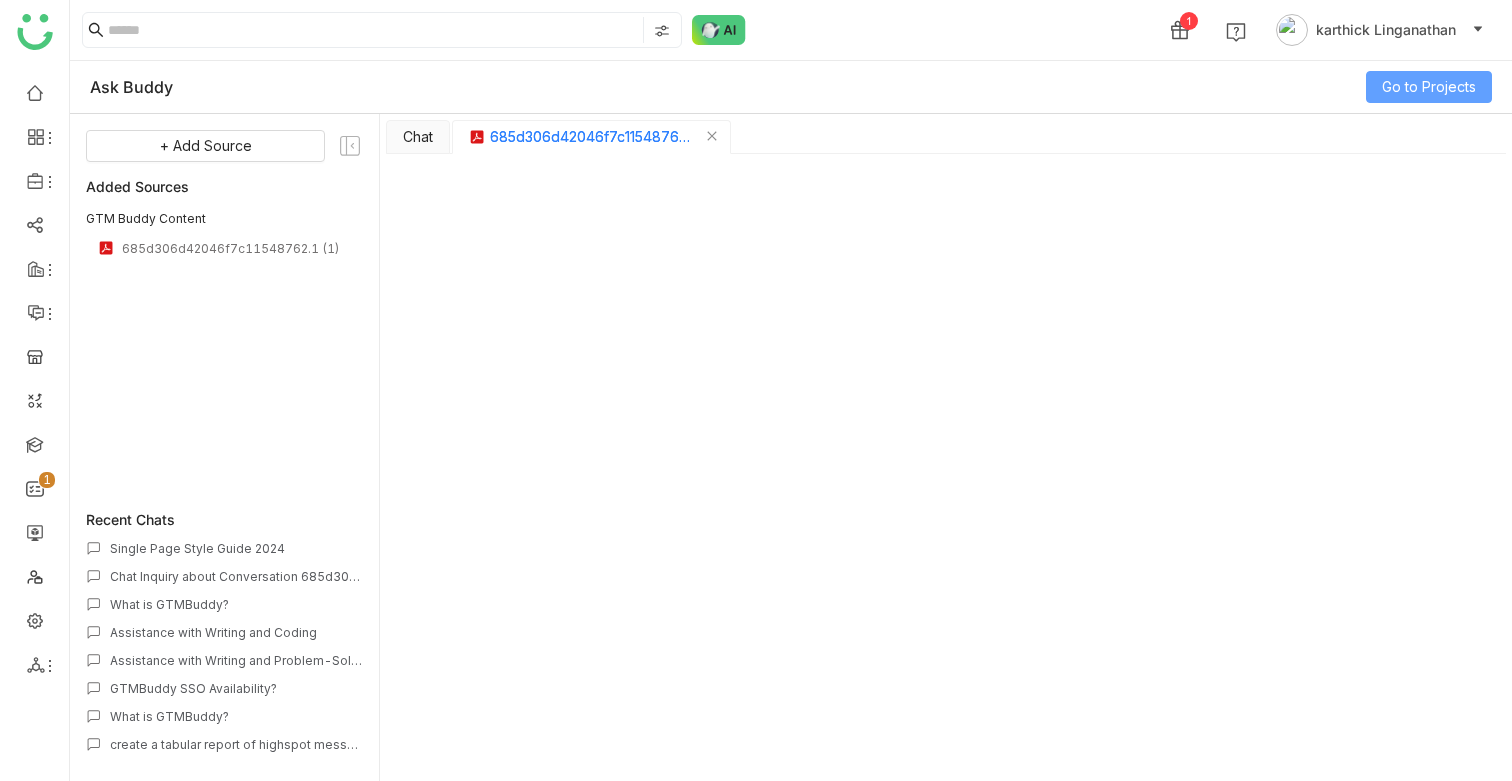 click on "Go to Projects" 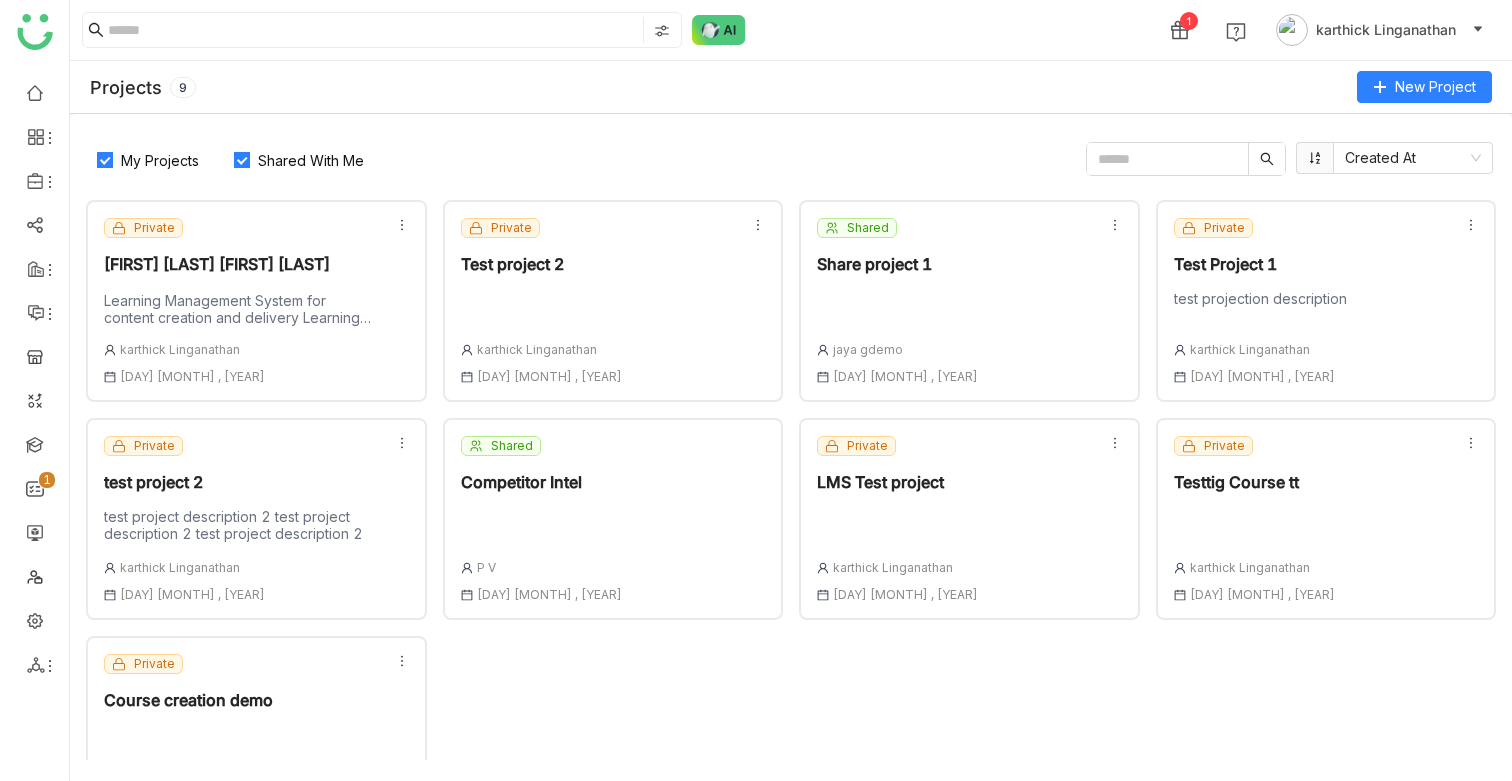 click on "[FIRST] [LAST] [FIRST] [LAST][FIRST] [LAST][FIRST] [LAST][FIRST] [LAST]" 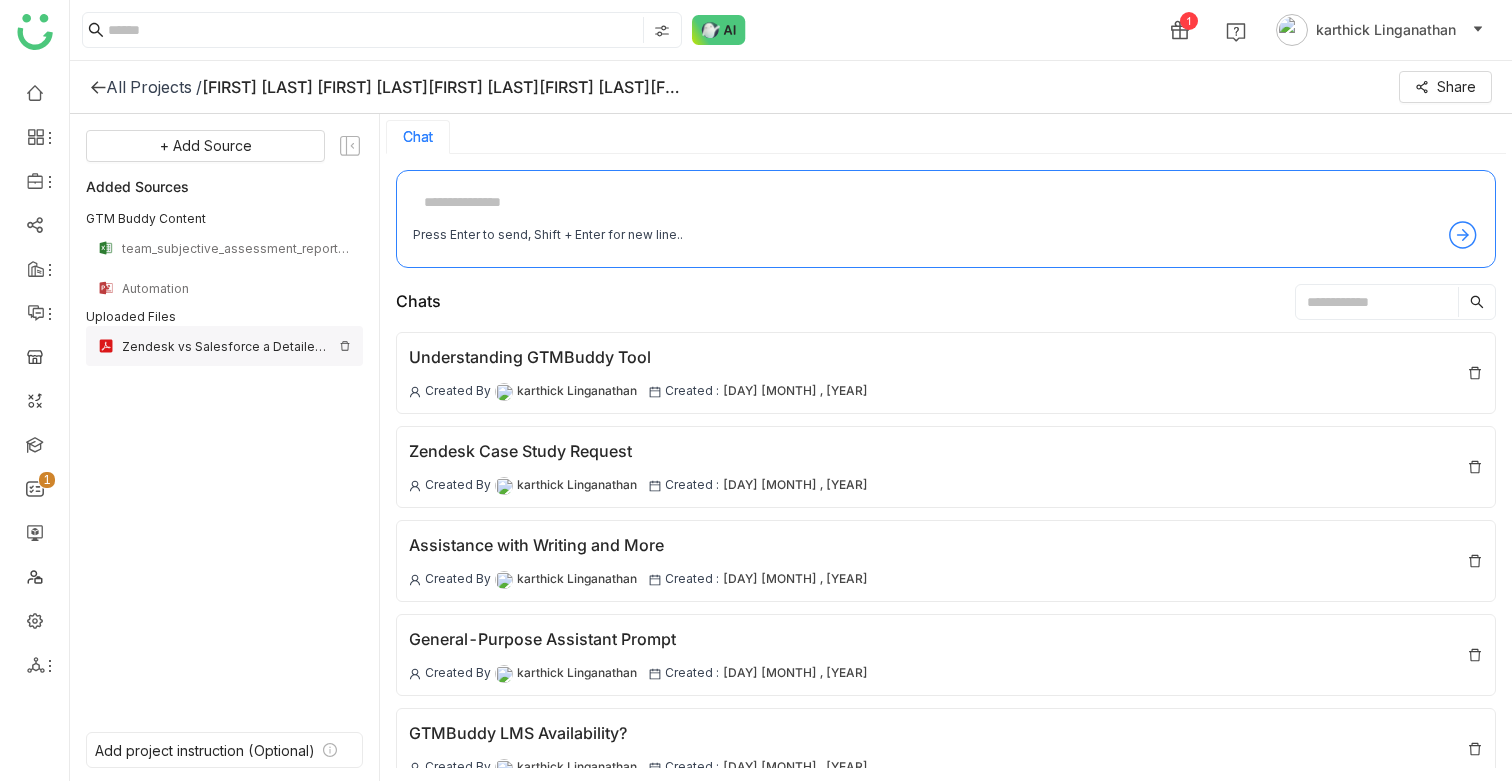 click on "Zendesk vs Salesforce a Detailed Comparison (1) (1) (1) (2).pdf" 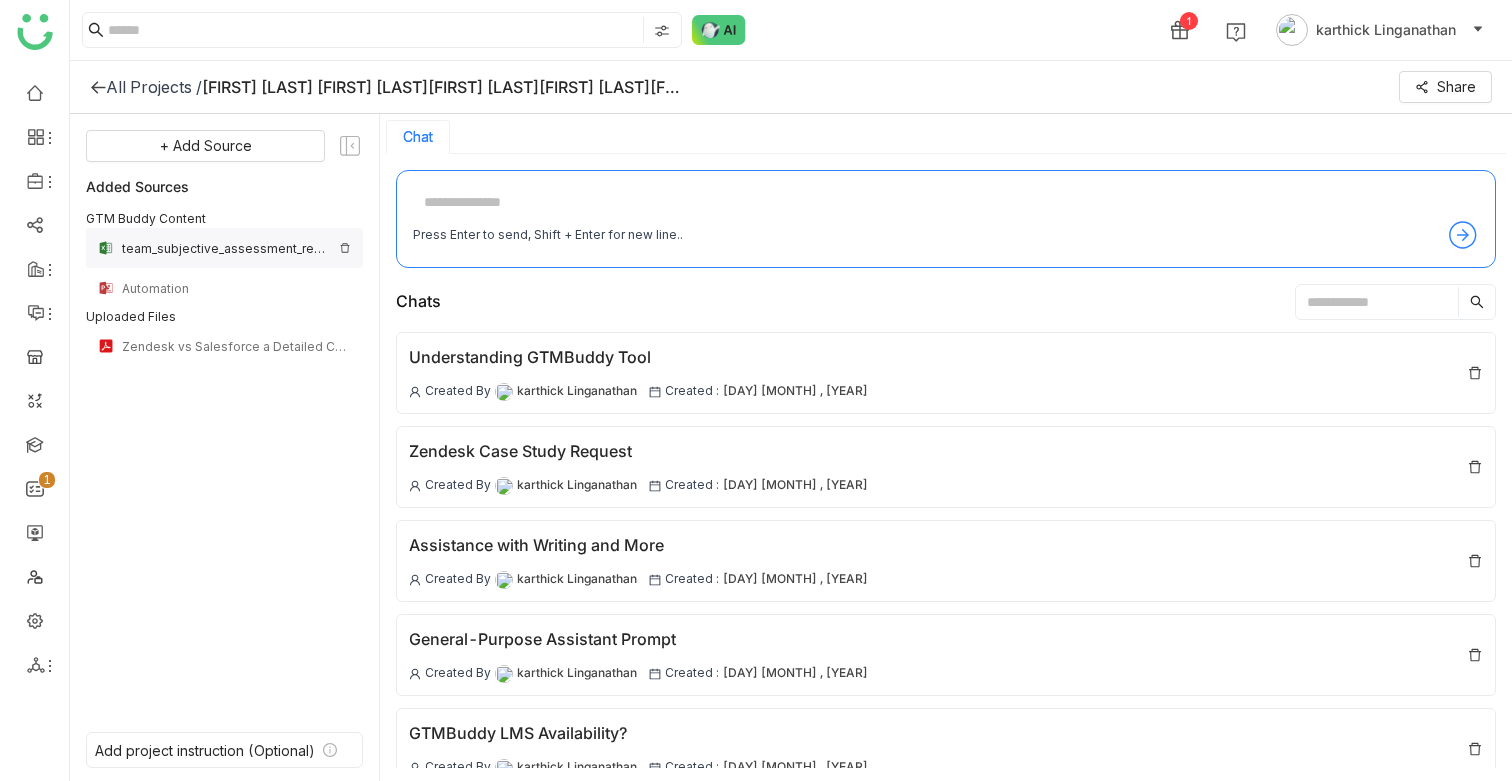 click on "team_subjective_assessment_report_[YEAR]-[MONTH]-[DAY]" 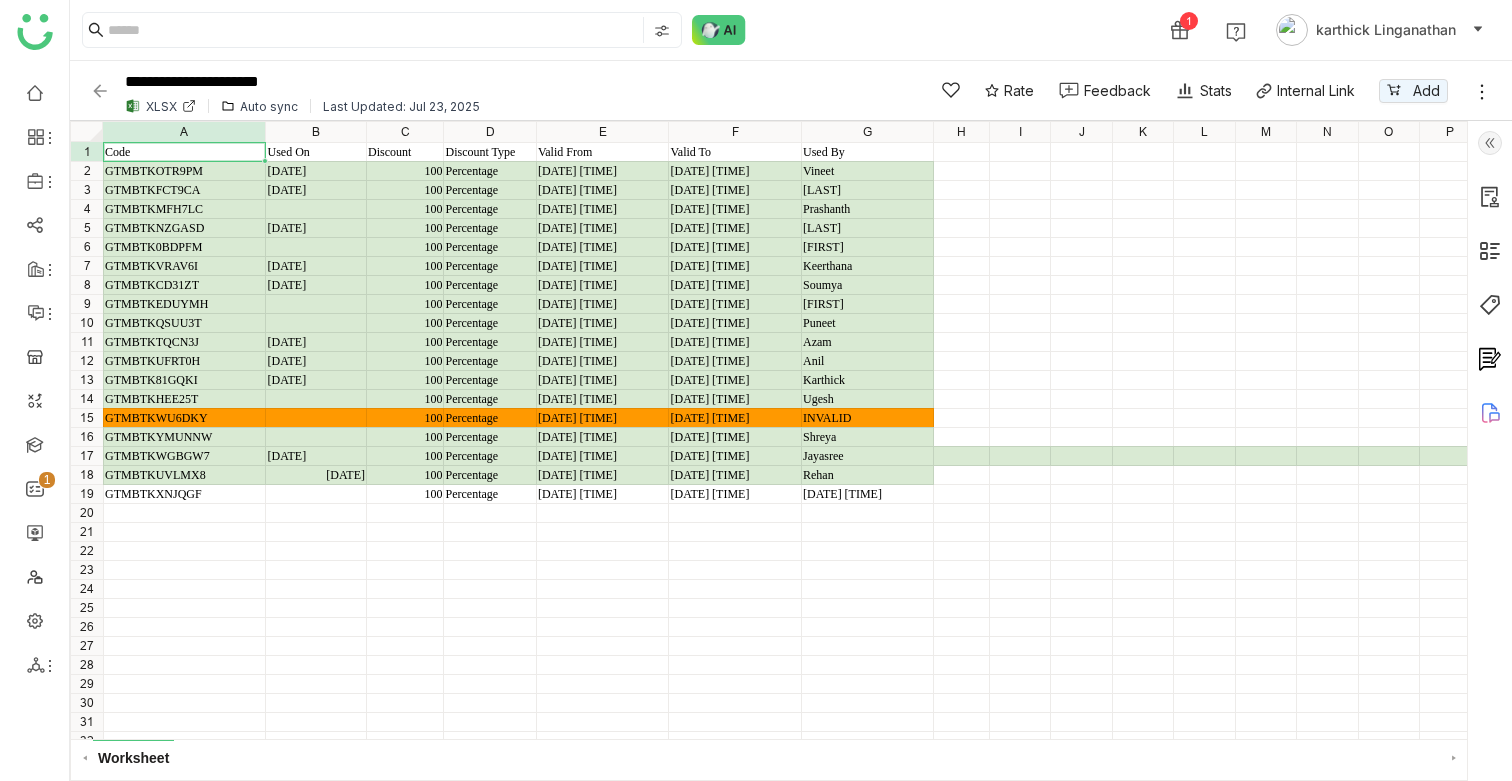 scroll, scrollTop: 0, scrollLeft: 0, axis: both 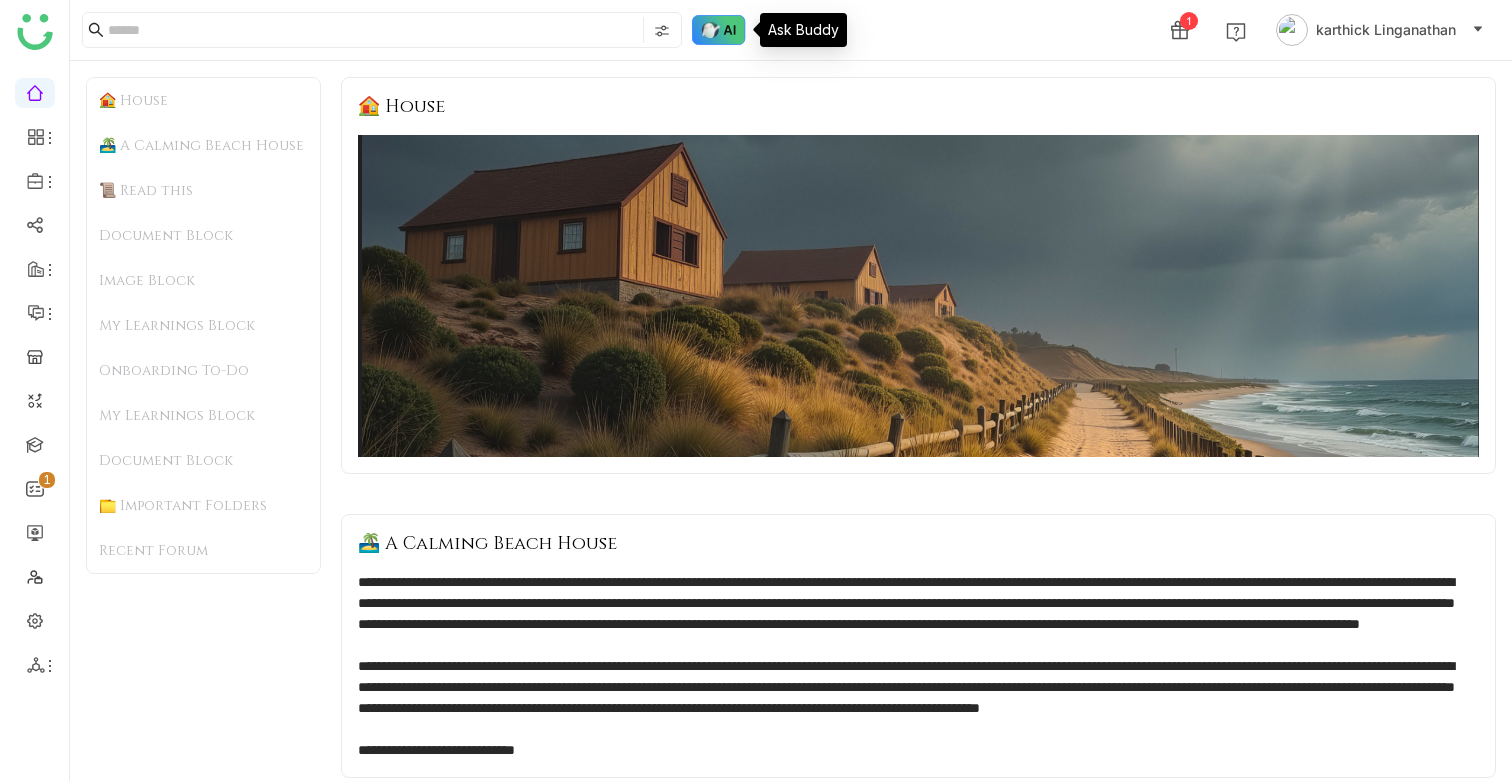click 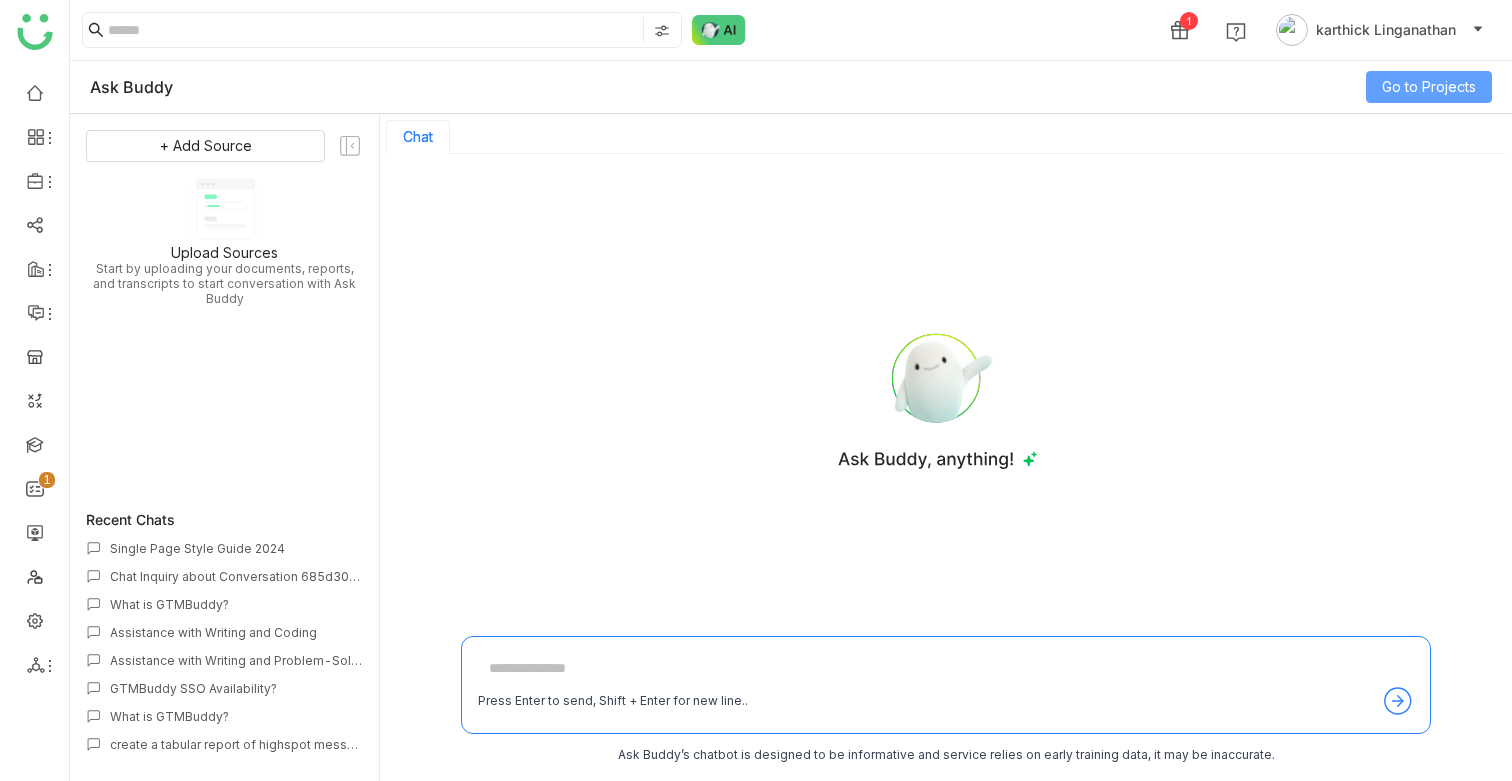 click on "Go to Projects" 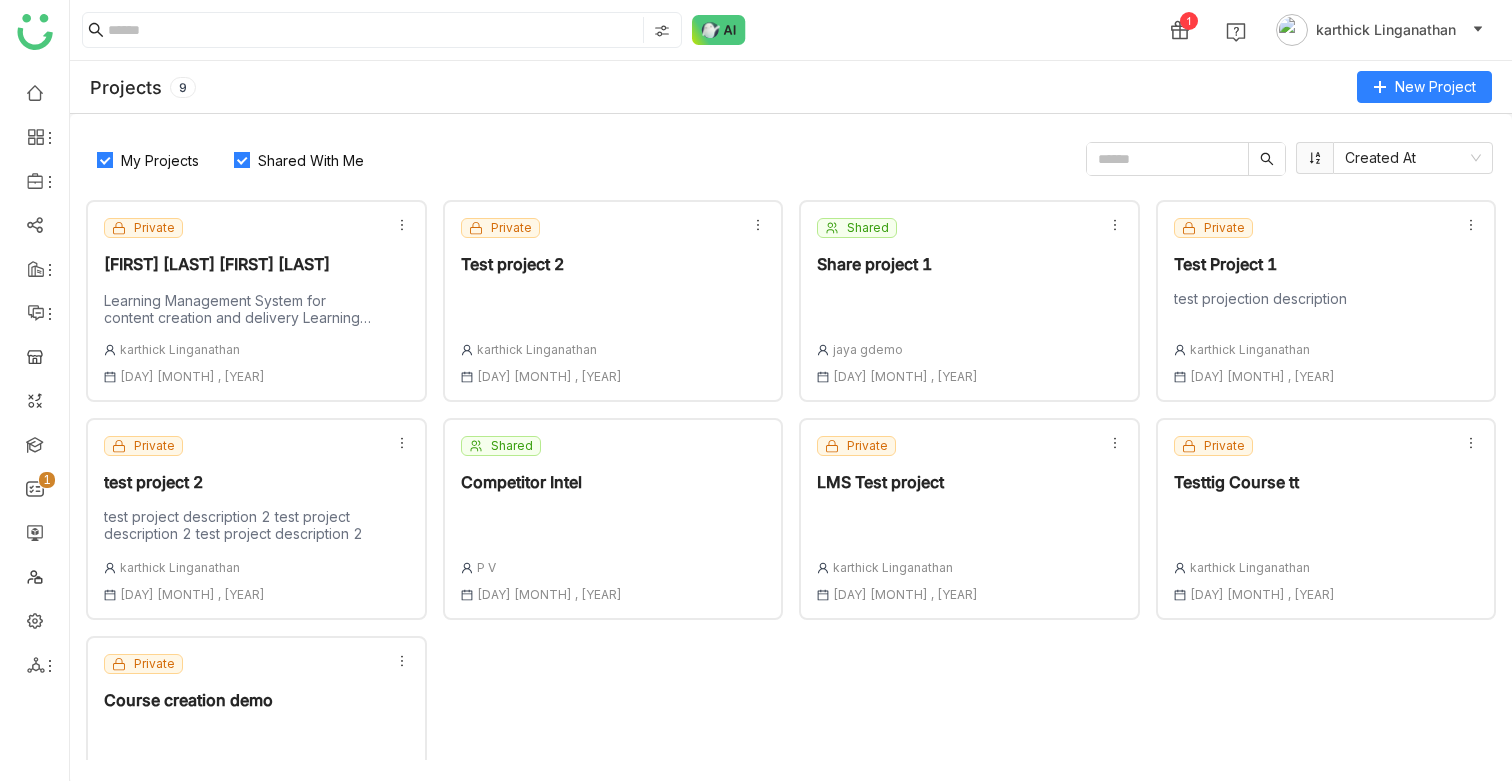click 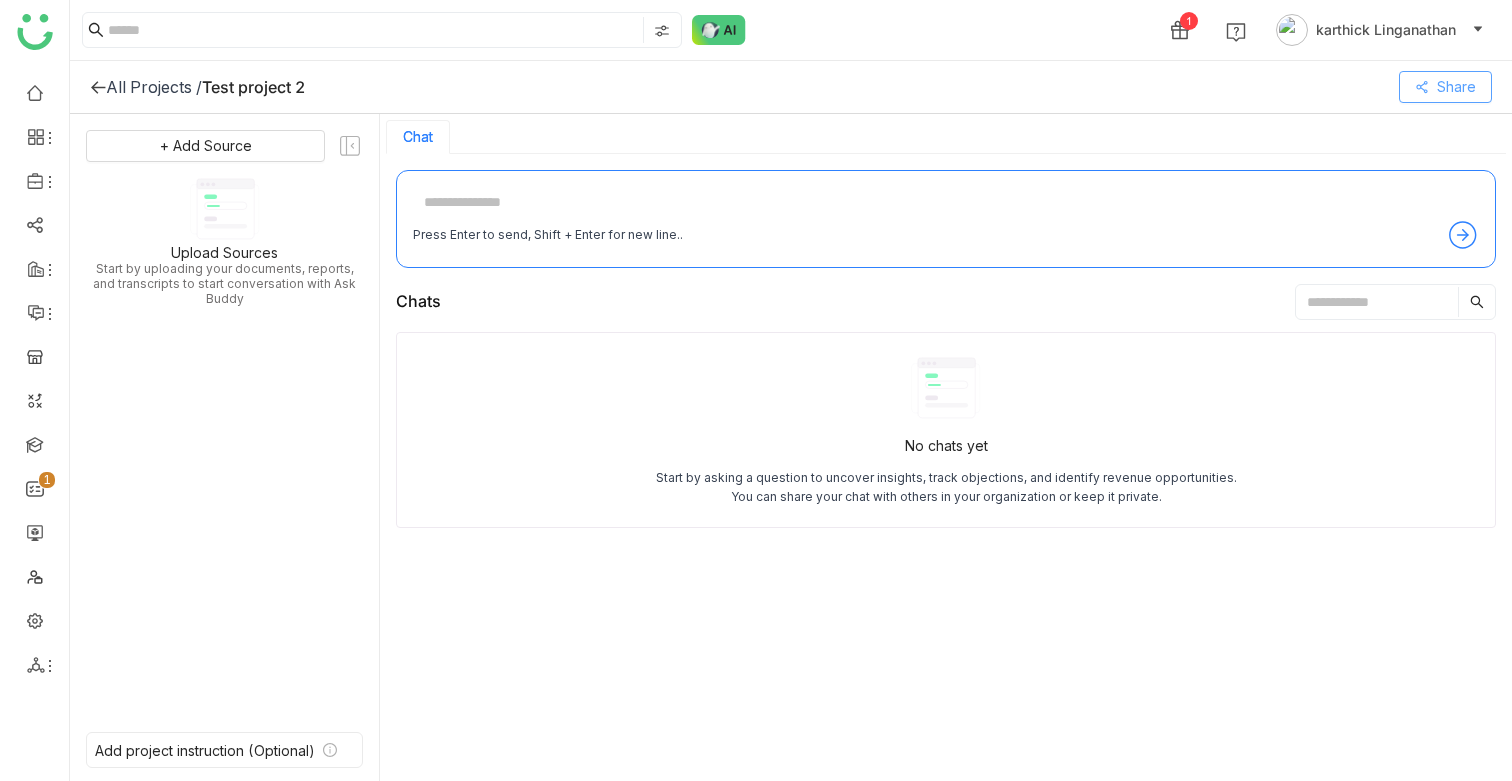 click on "Share" 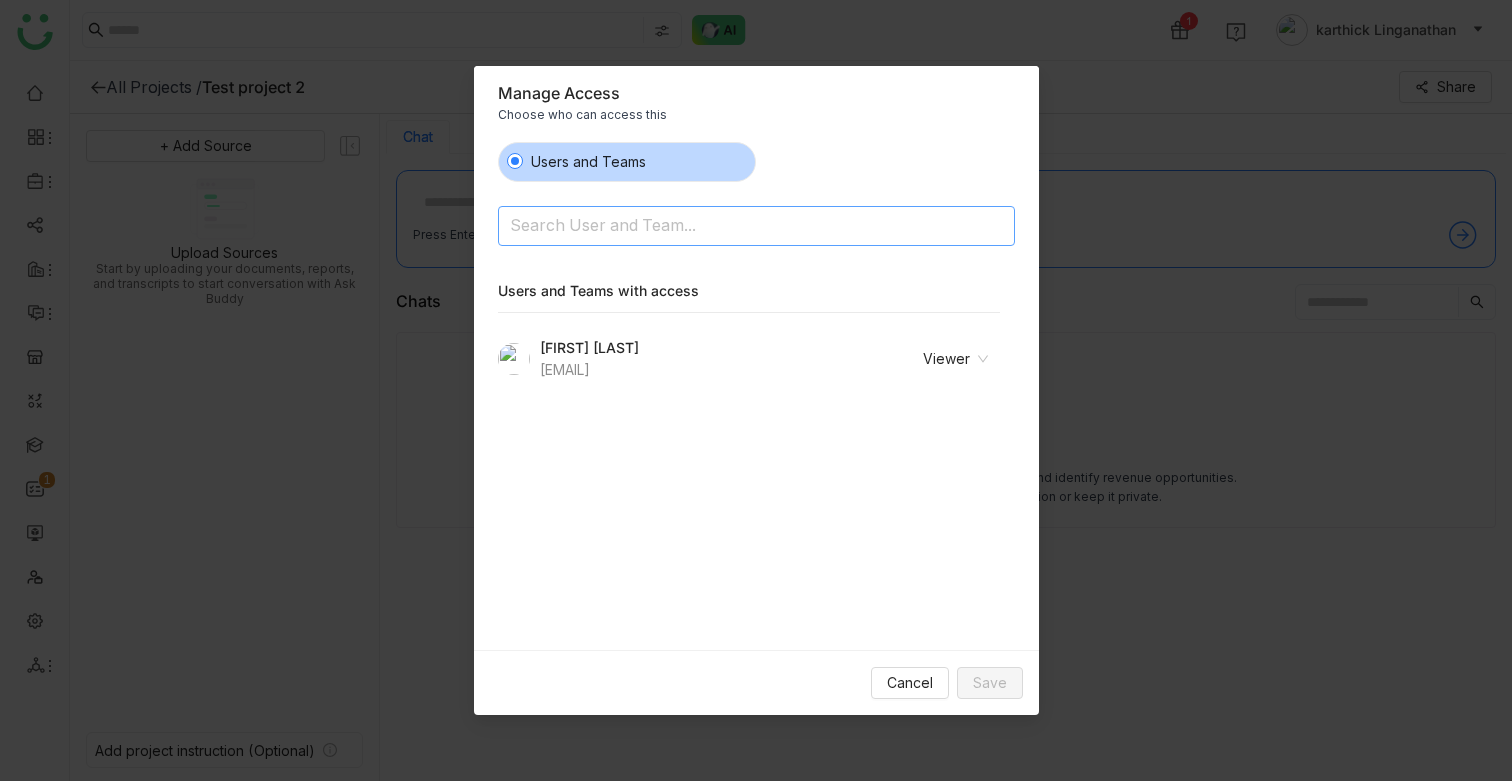 click at bounding box center [705, 227] 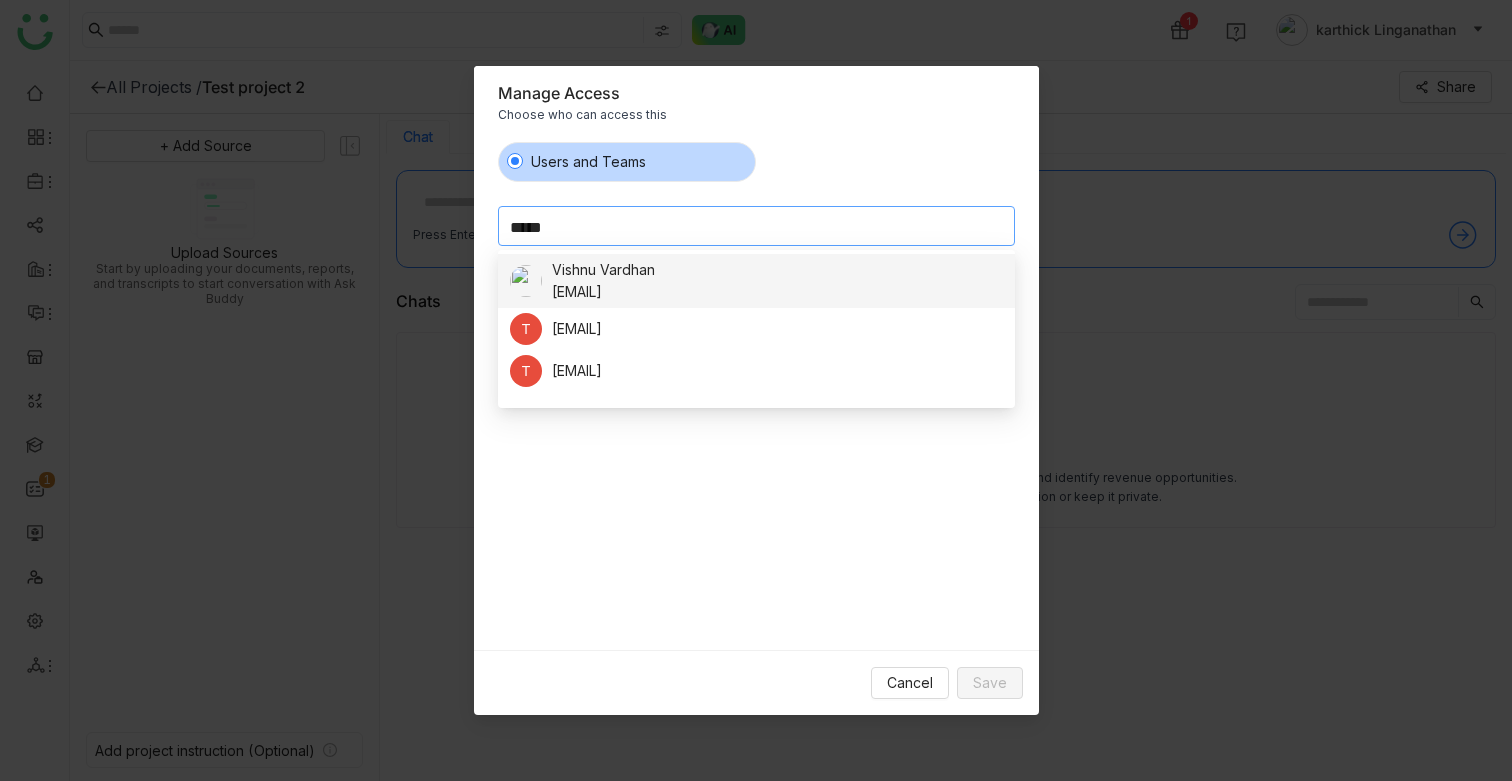 type on "*****" 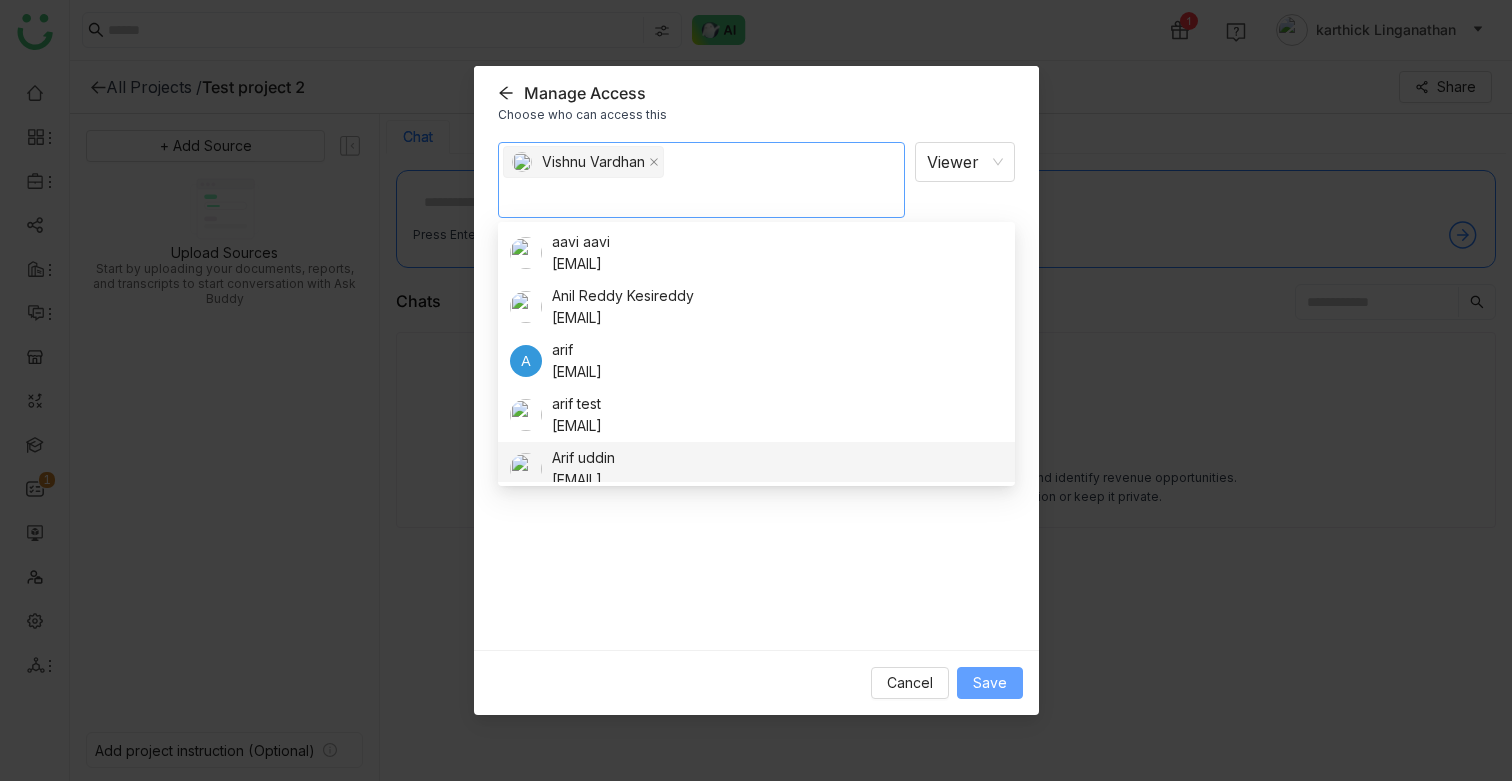 click on "Save" at bounding box center (990, 683) 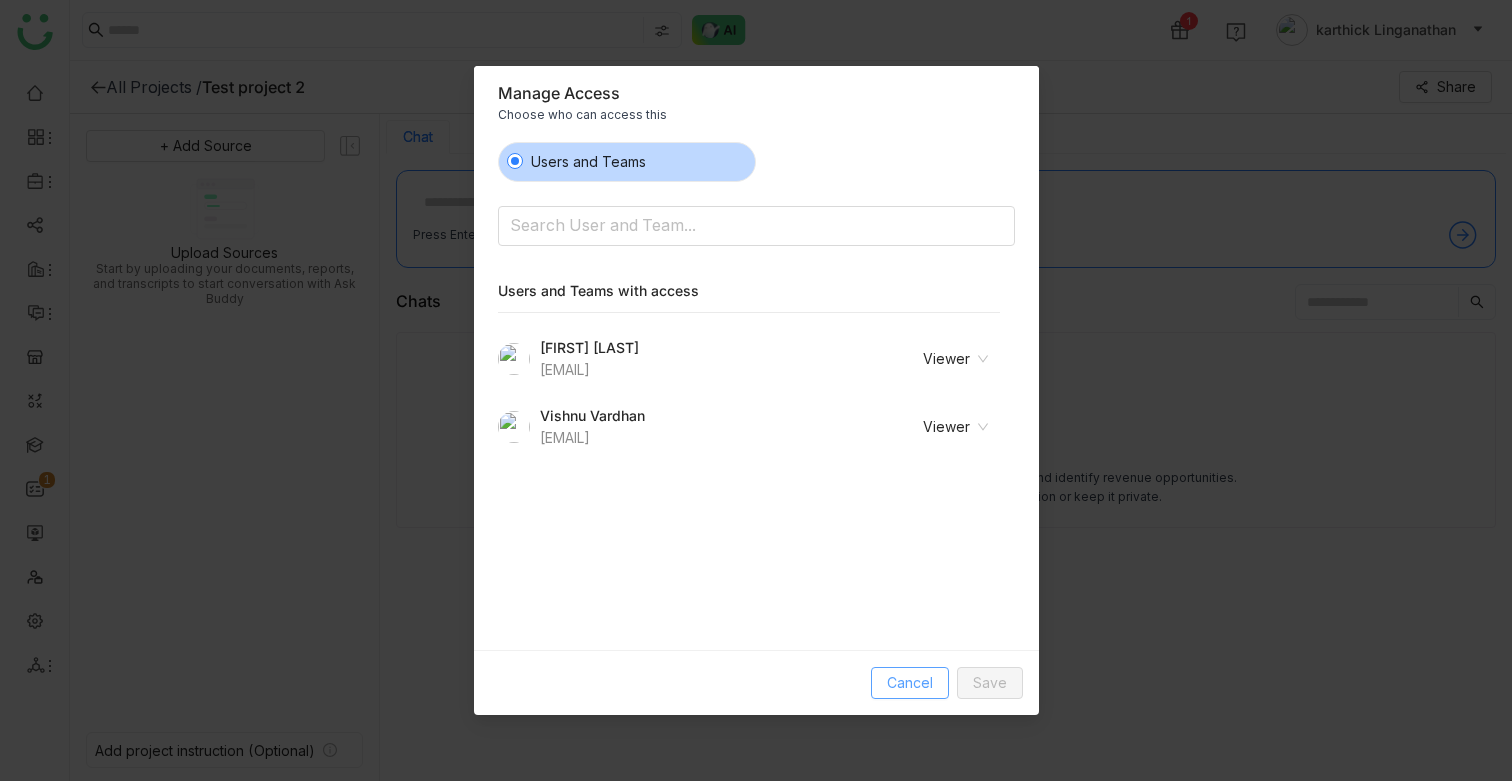 click on "Cancel" at bounding box center (910, 683) 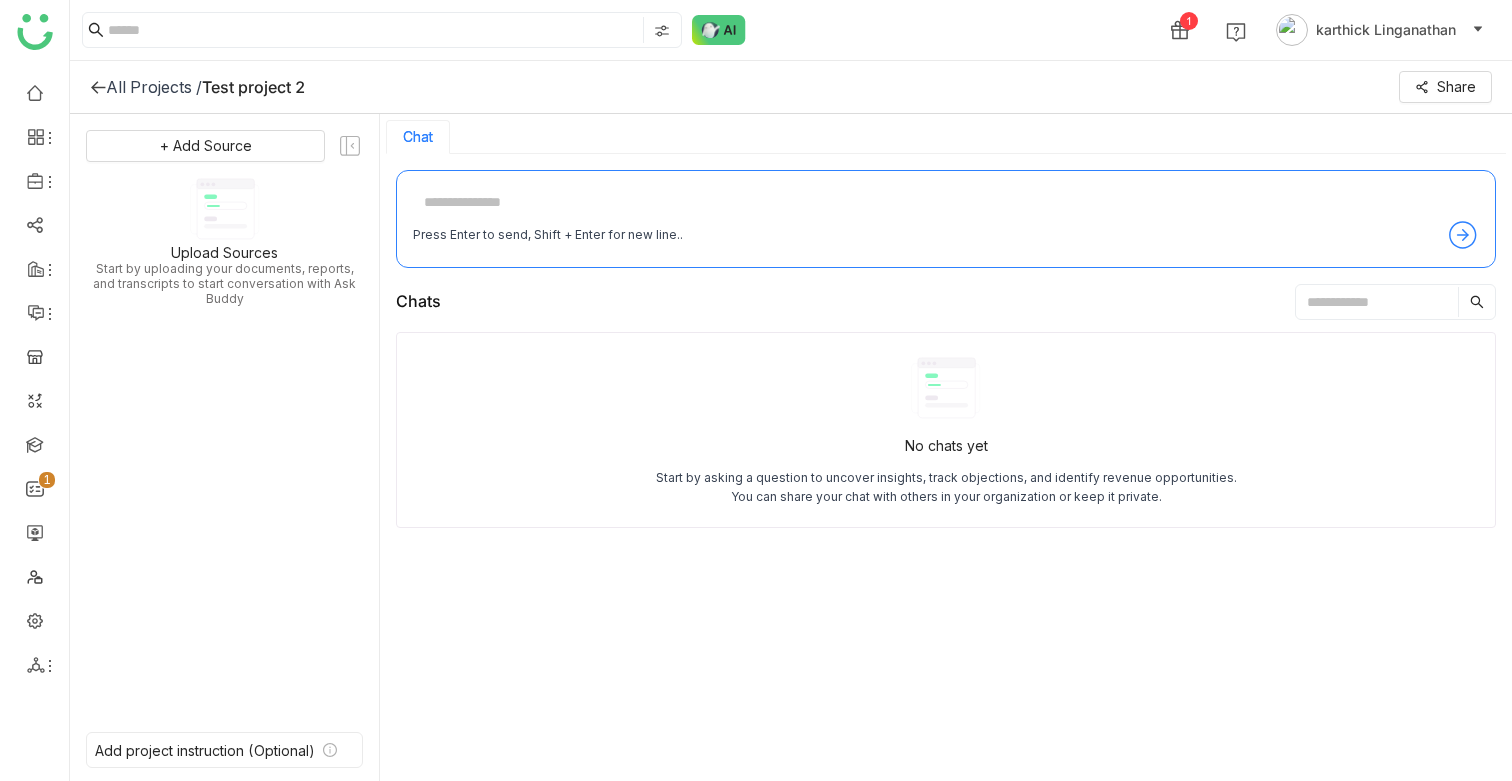 click on "No chats yet Start by asking a question to uncover insights, track objections, and identify revenue opportunities. You can share your chat with others in your organization or keep it private." at bounding box center [946, 550] 